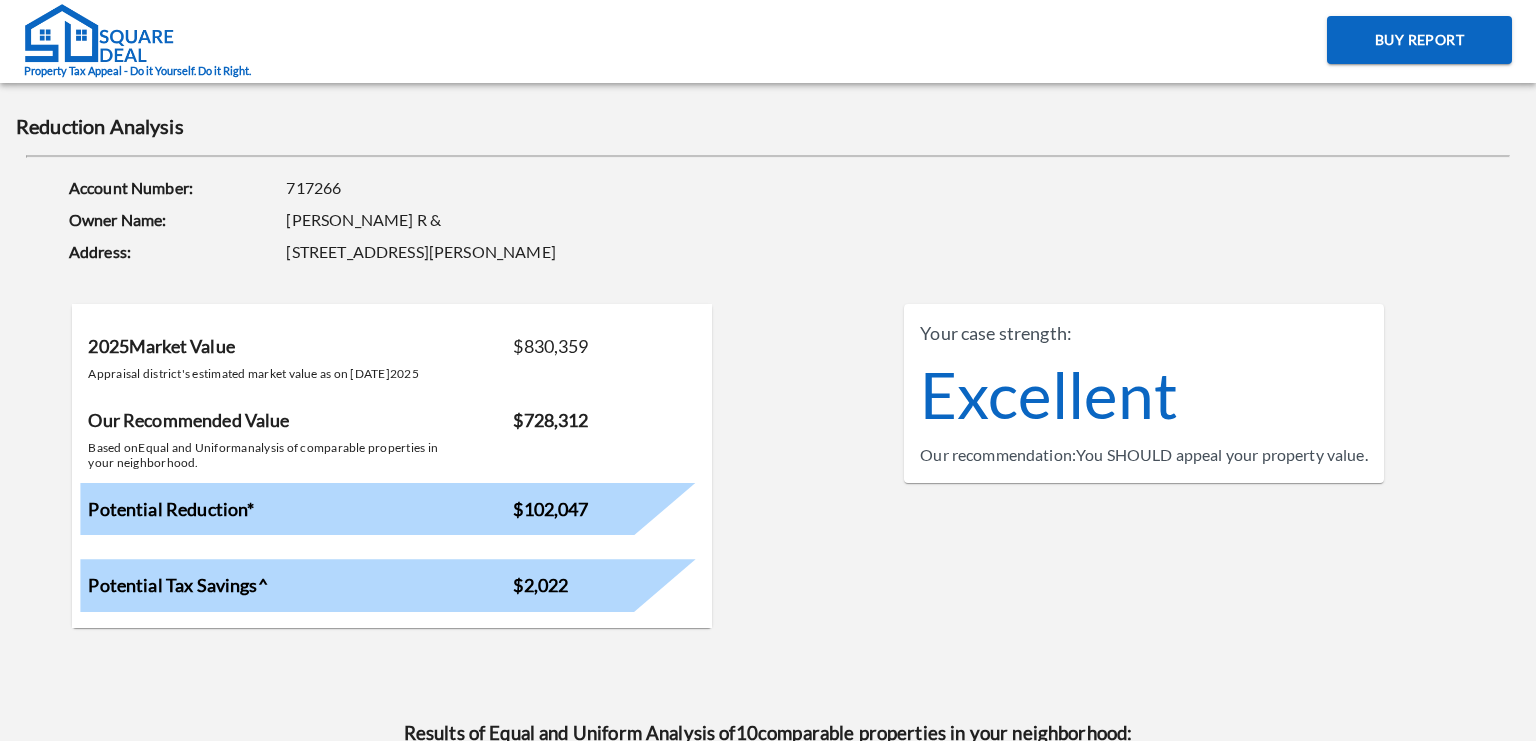 scroll, scrollTop: 0, scrollLeft: 0, axis: both 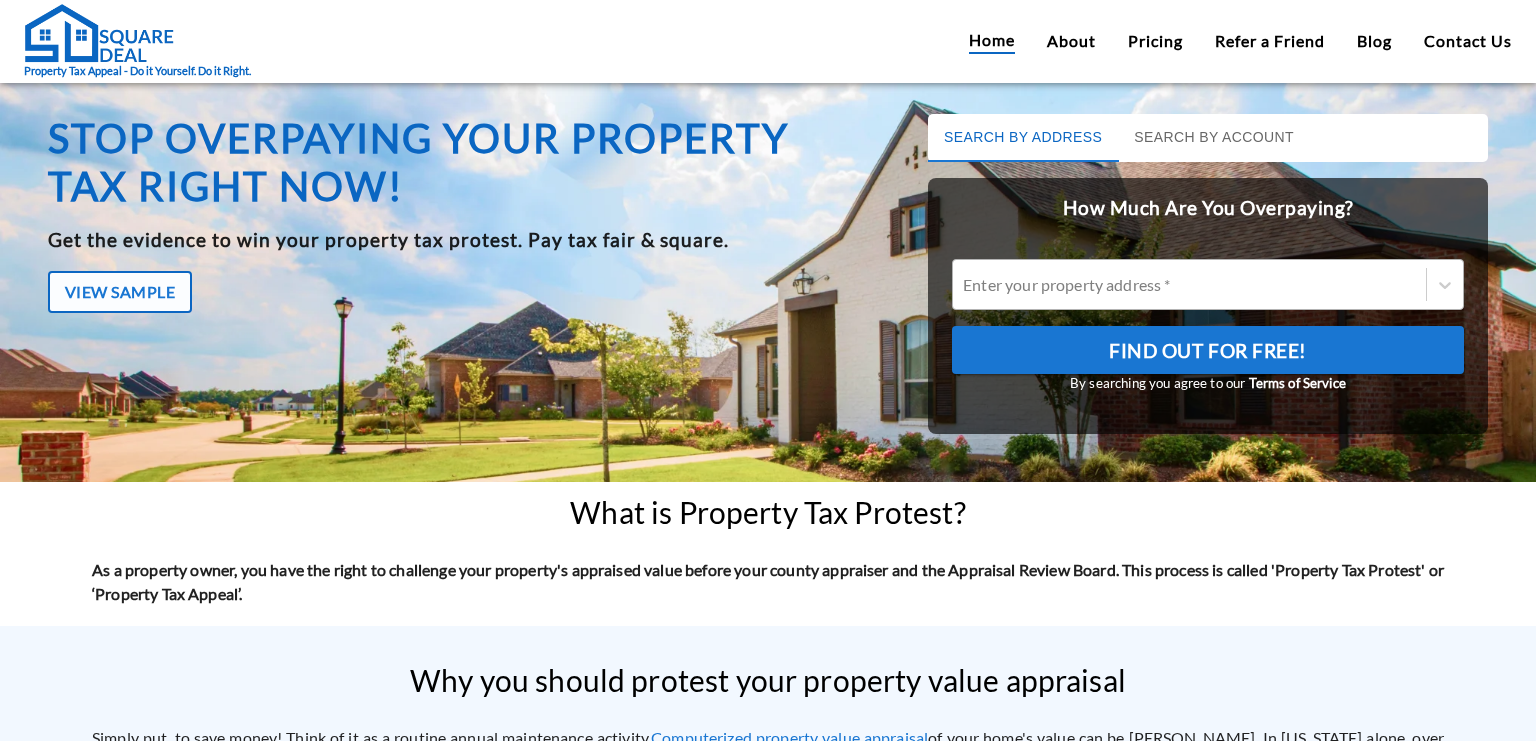 click at bounding box center (1189, 284) 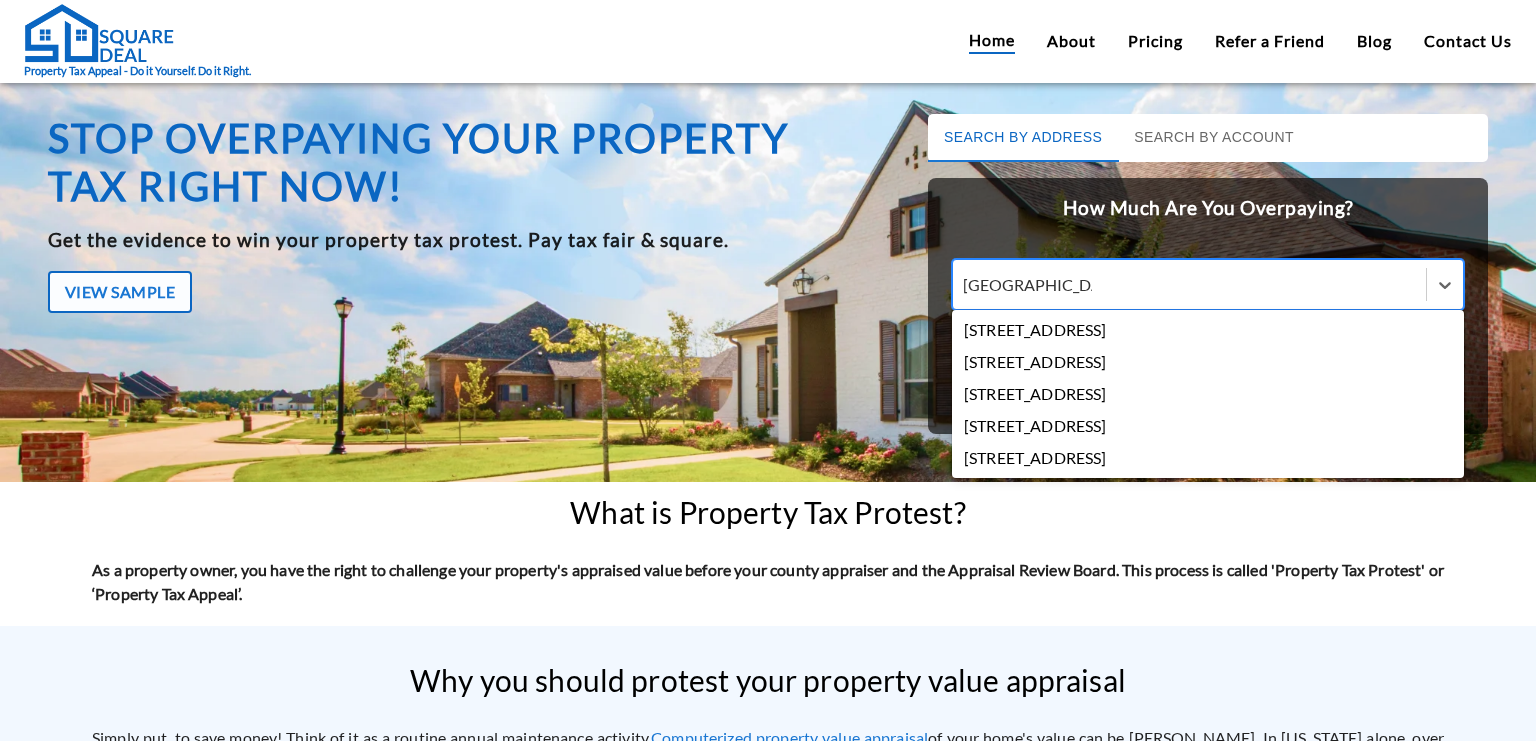 type on "[STREET_ADDRESS]" 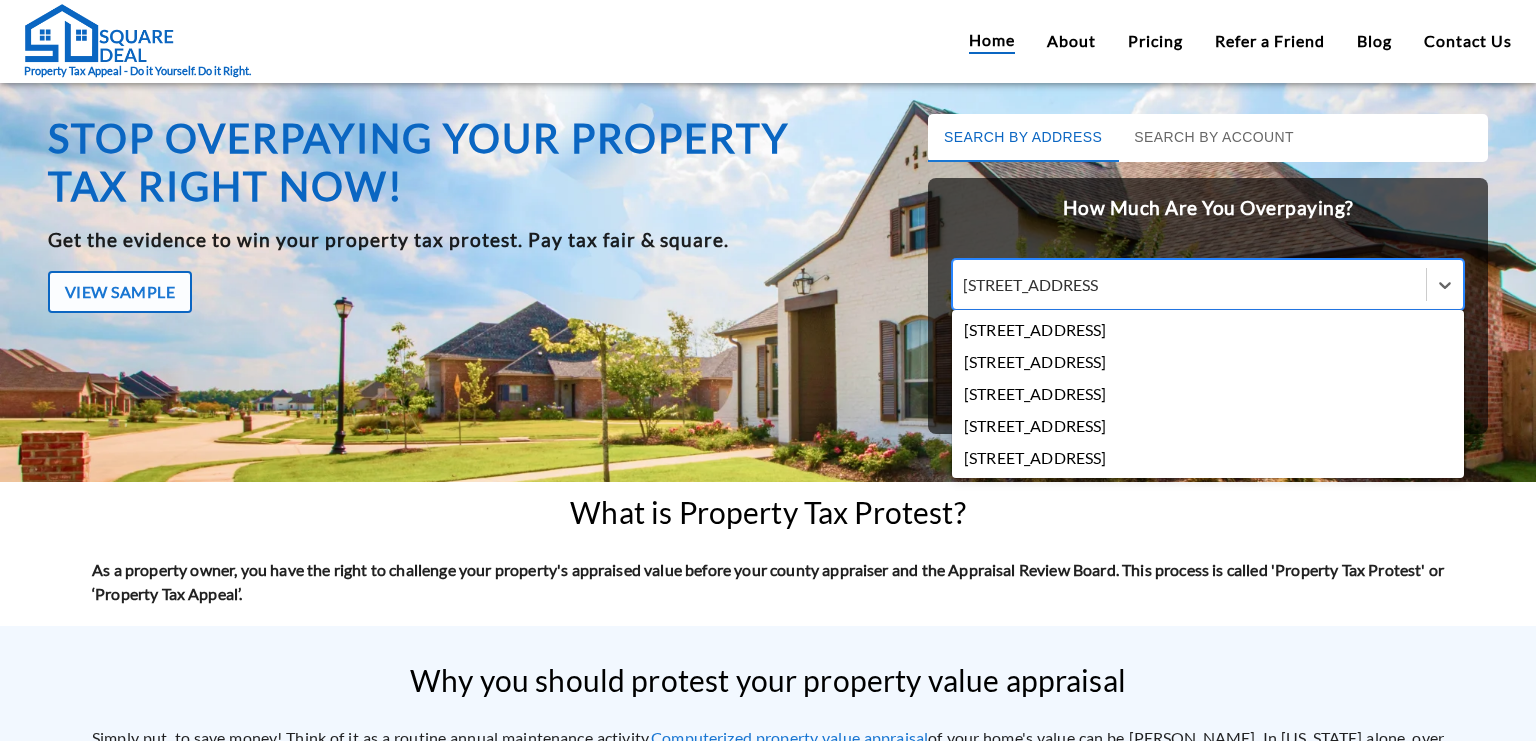 click on "[STREET_ADDRESS]" at bounding box center [1208, 330] 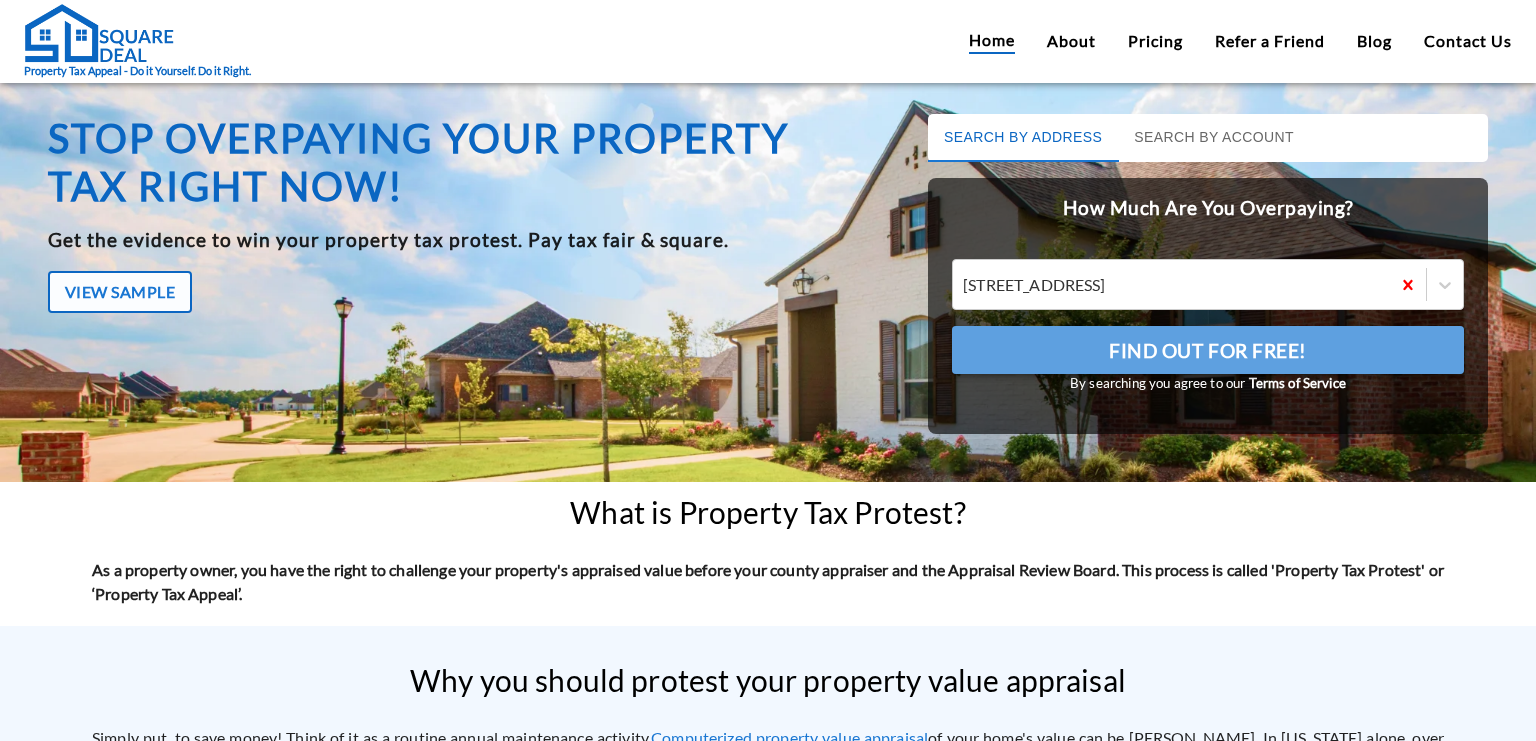 click on "Find Out For Free!" at bounding box center [1208, 350] 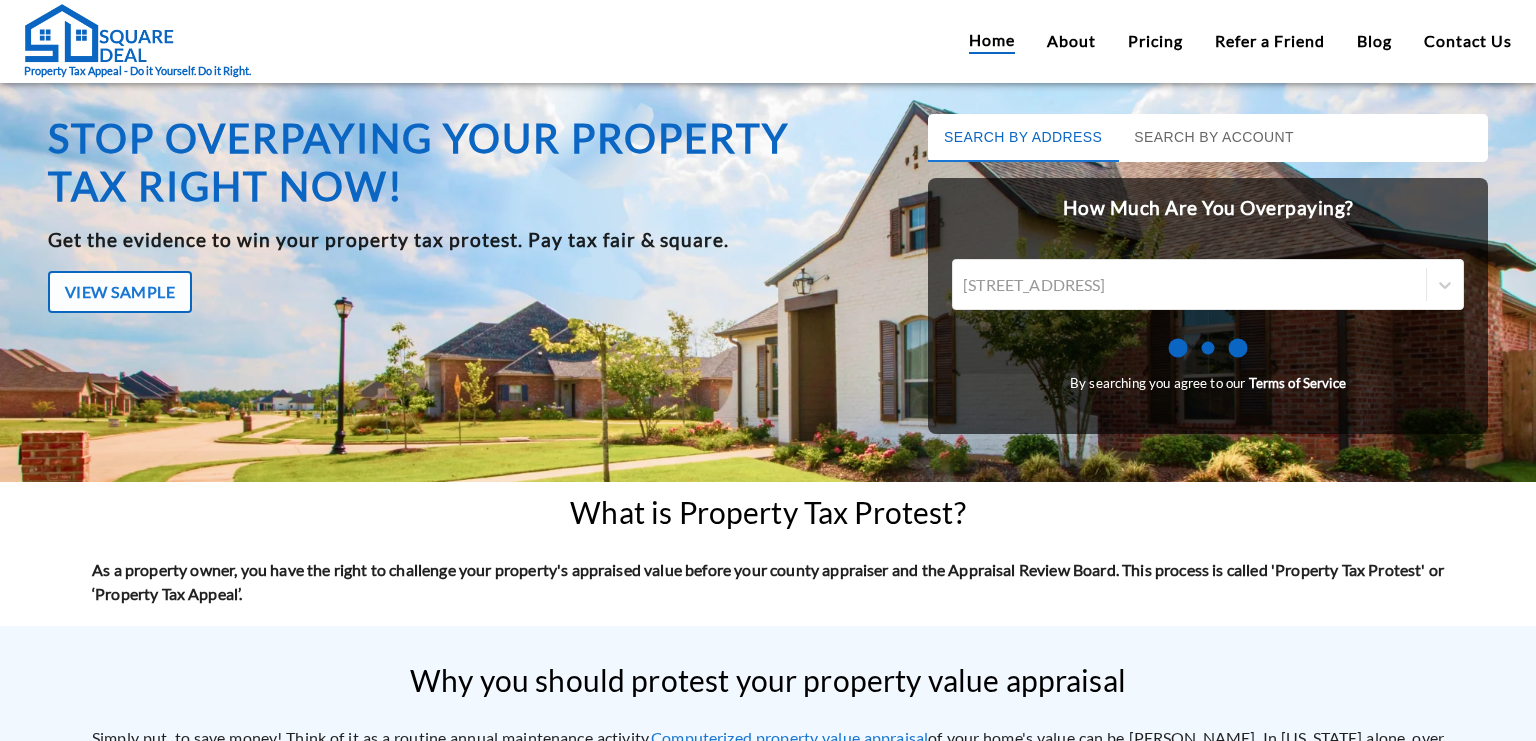 scroll, scrollTop: 0, scrollLeft: 0, axis: both 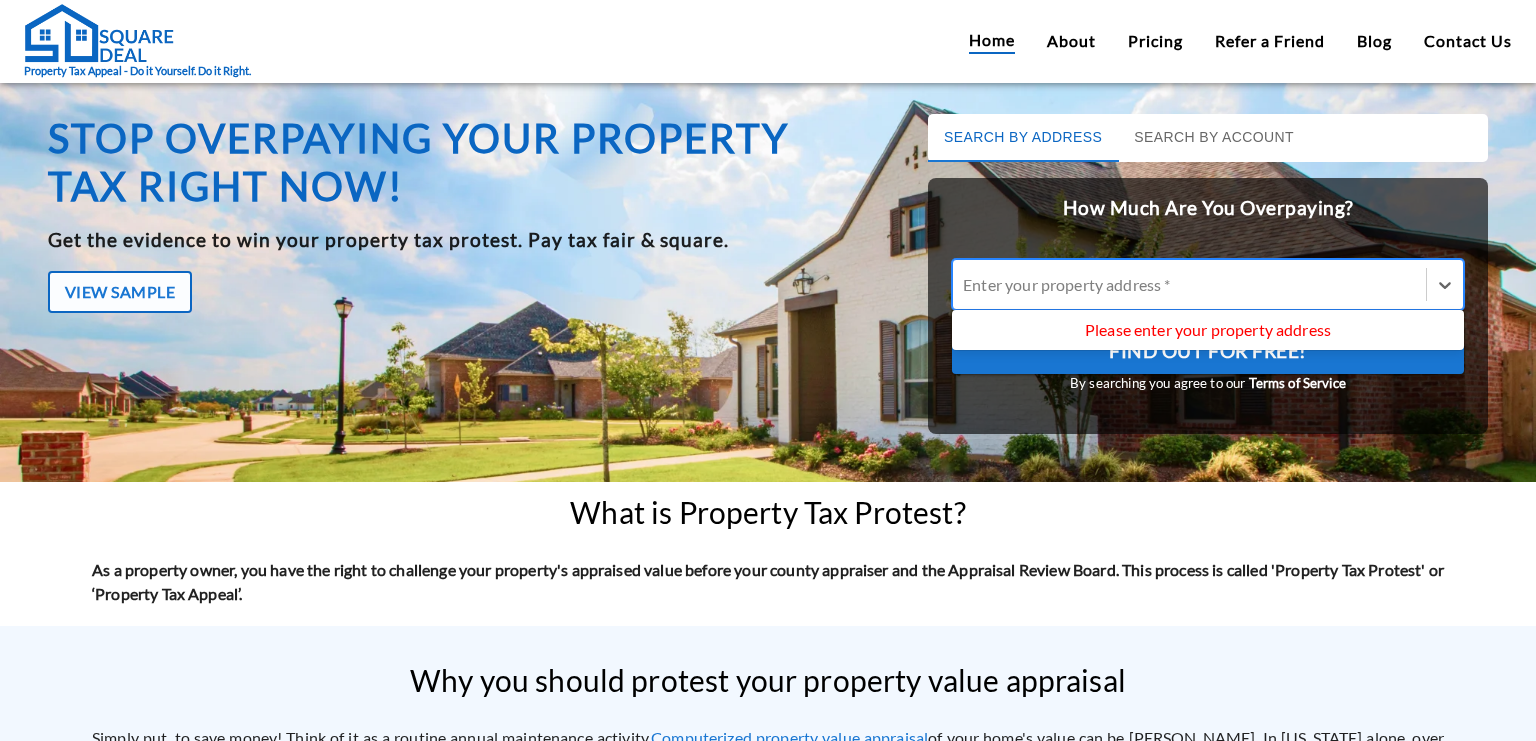 click at bounding box center (1189, 284) 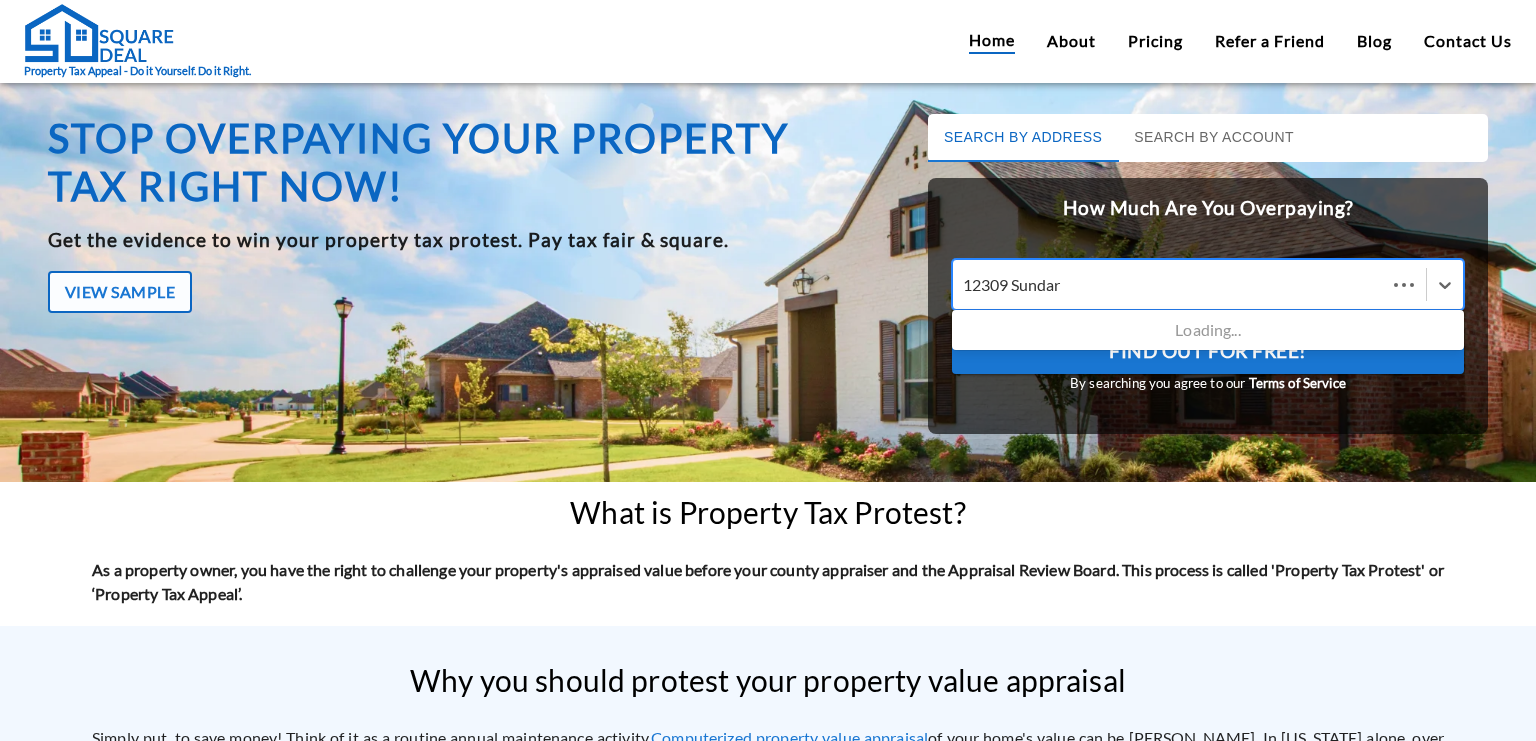 type on "12309 [GEOGRAPHIC_DATA]" 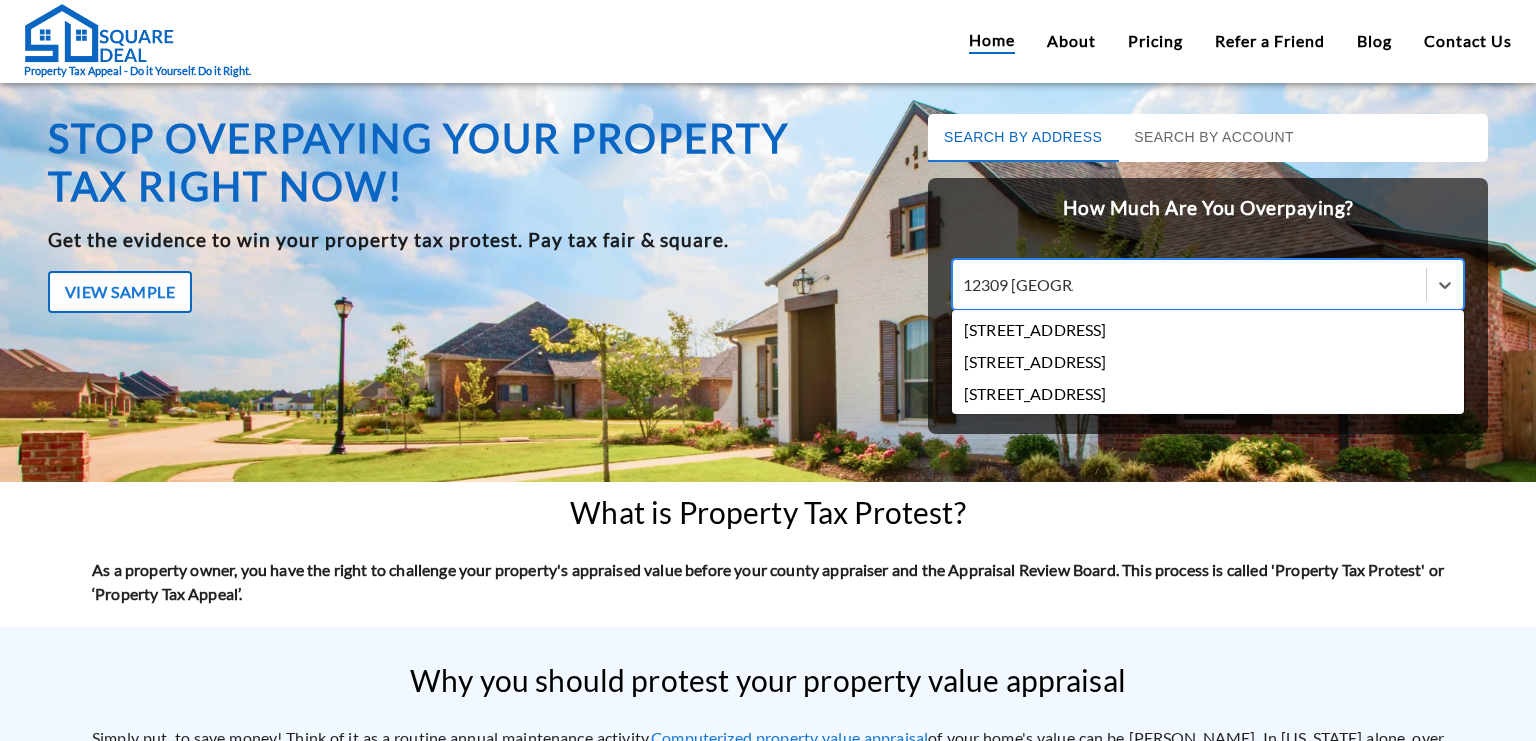 click on "[STREET_ADDRESS]" at bounding box center (1208, 330) 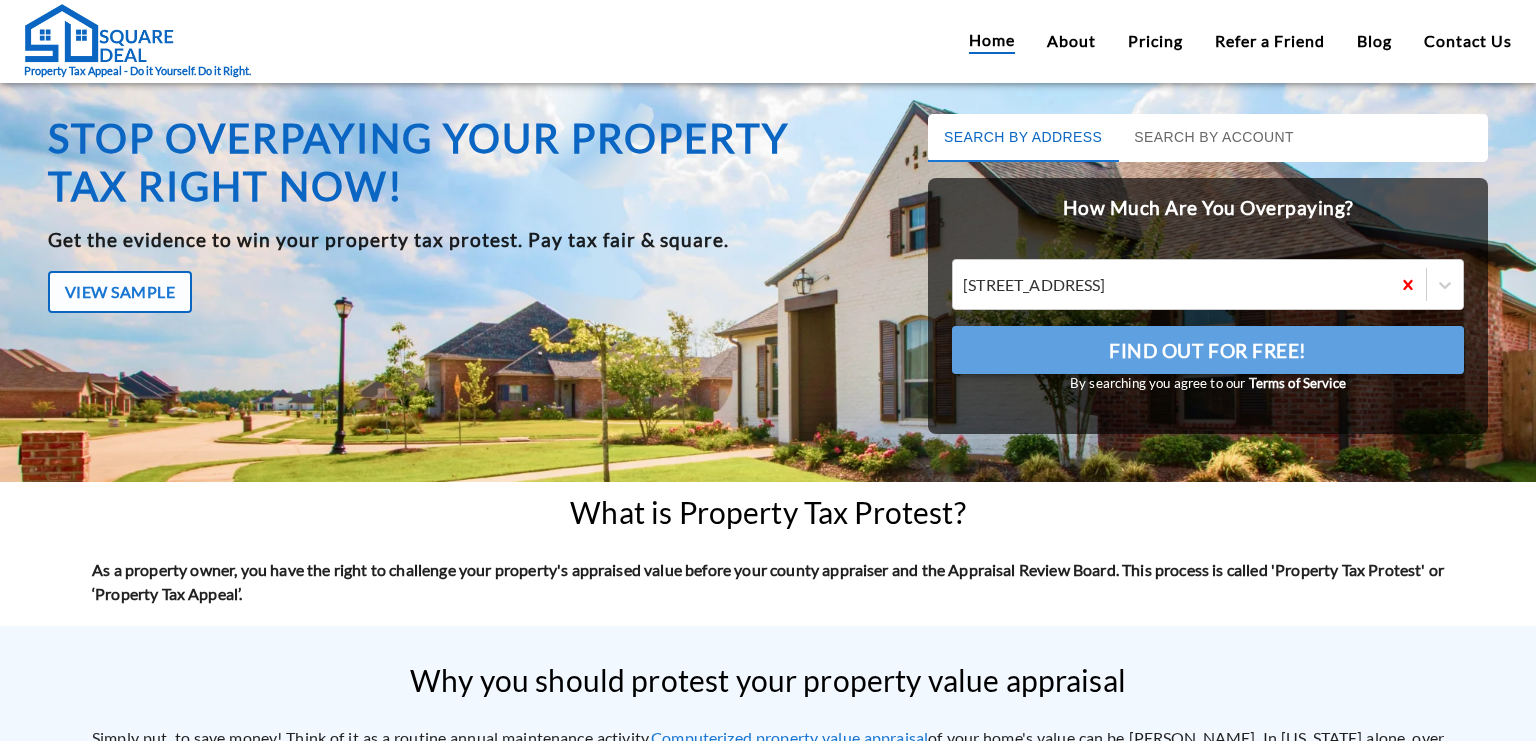 click on "Find Out For Free!" at bounding box center (1208, 350) 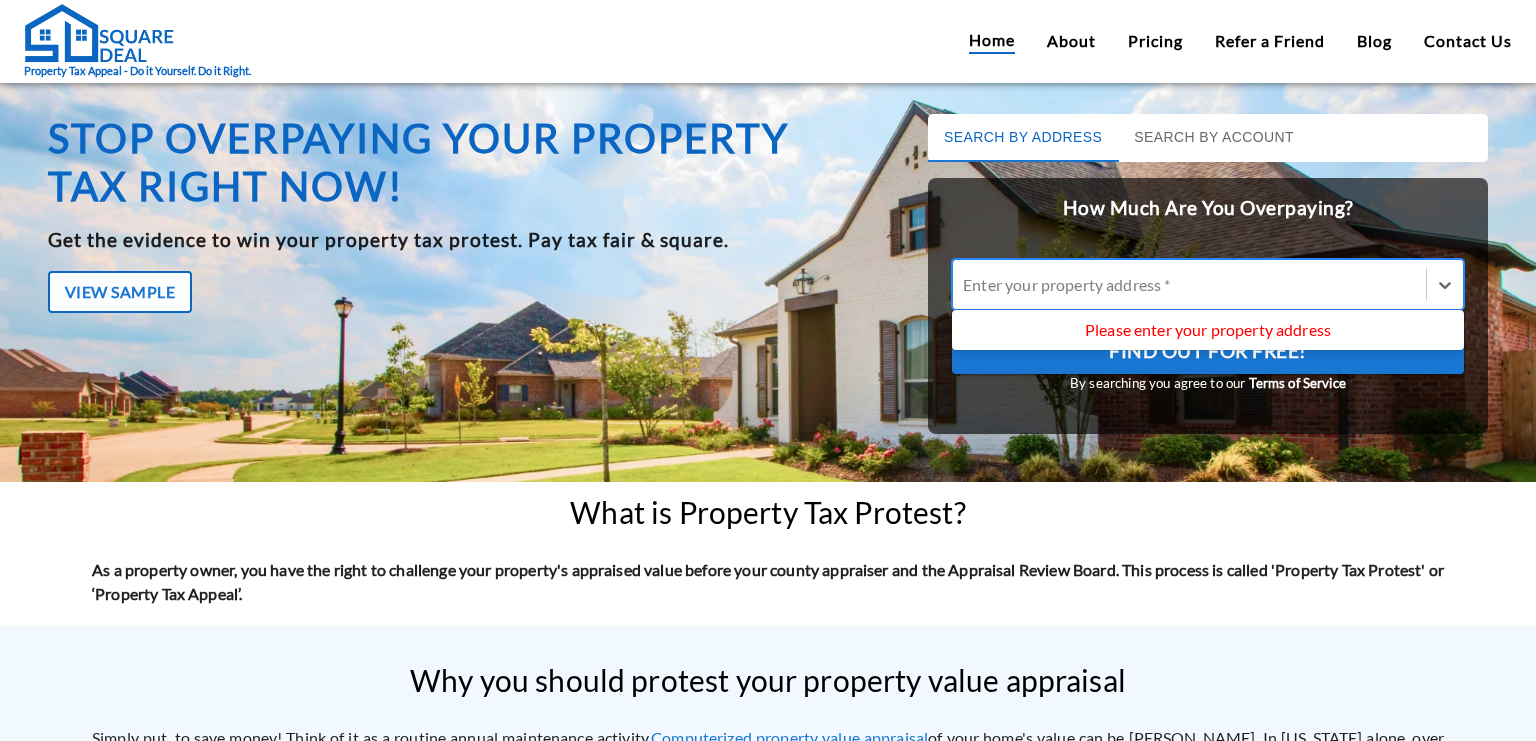 click at bounding box center [1189, 284] 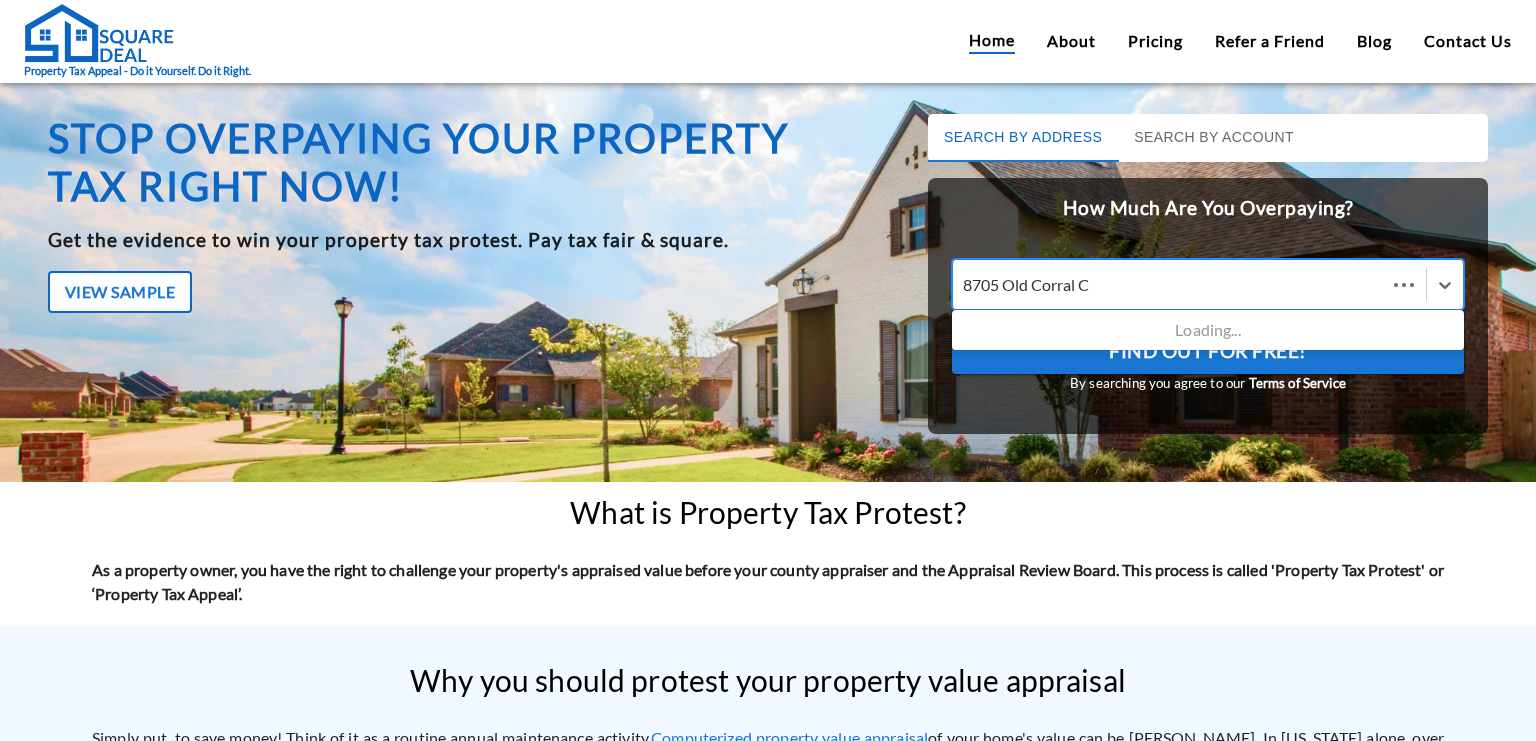 type on "[STREET_ADDRESS]" 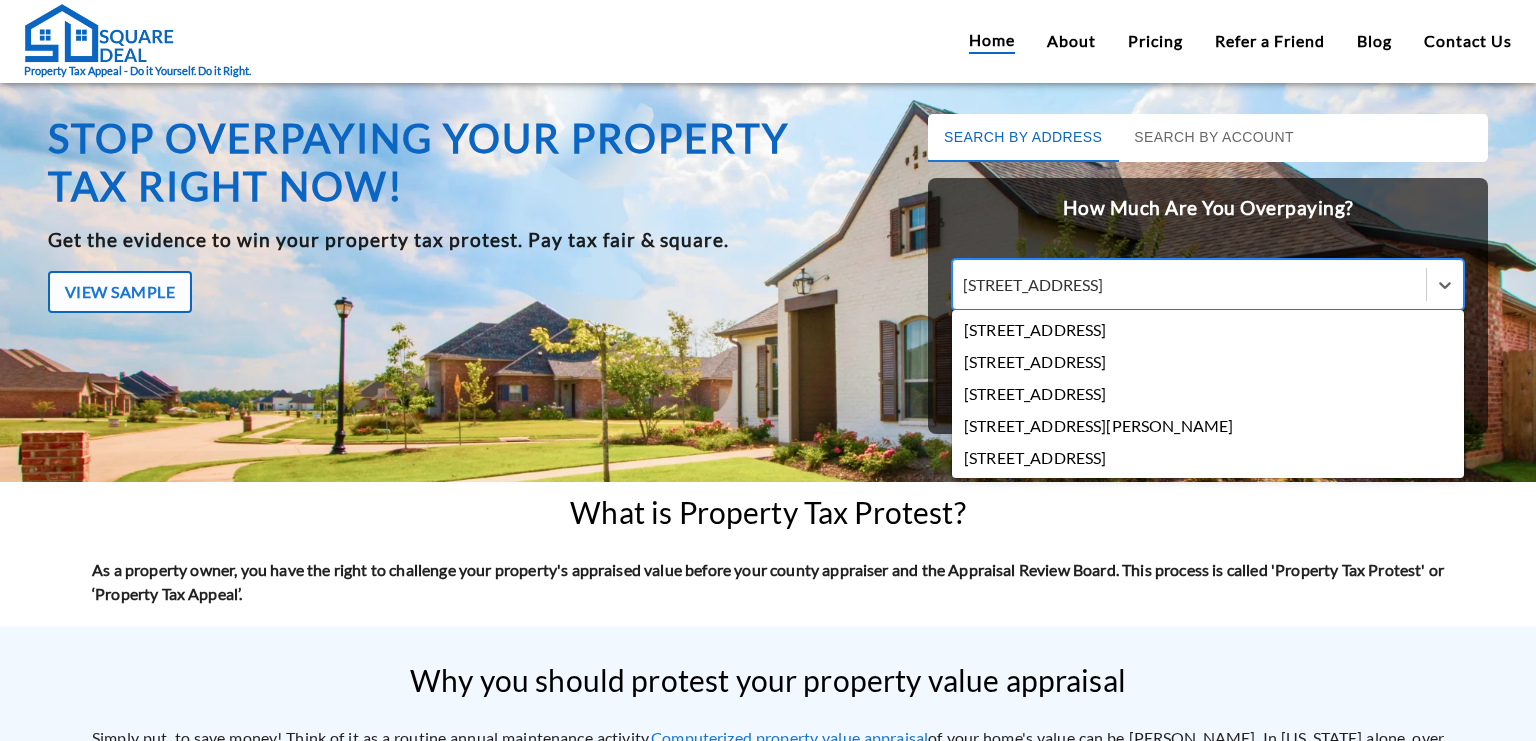 click on "[STREET_ADDRESS]" at bounding box center [1208, 330] 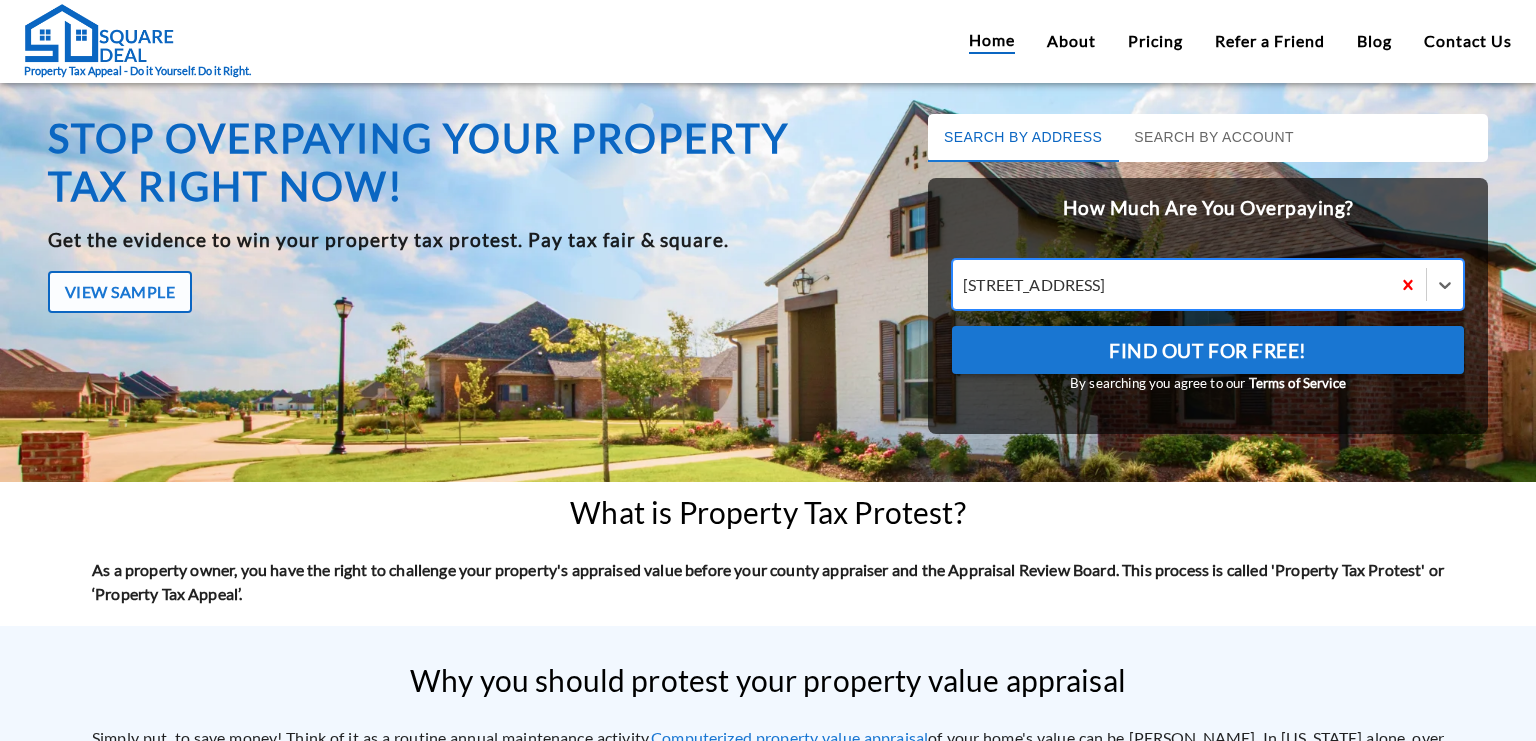 click on "Find Out For Free!" at bounding box center (1208, 350) 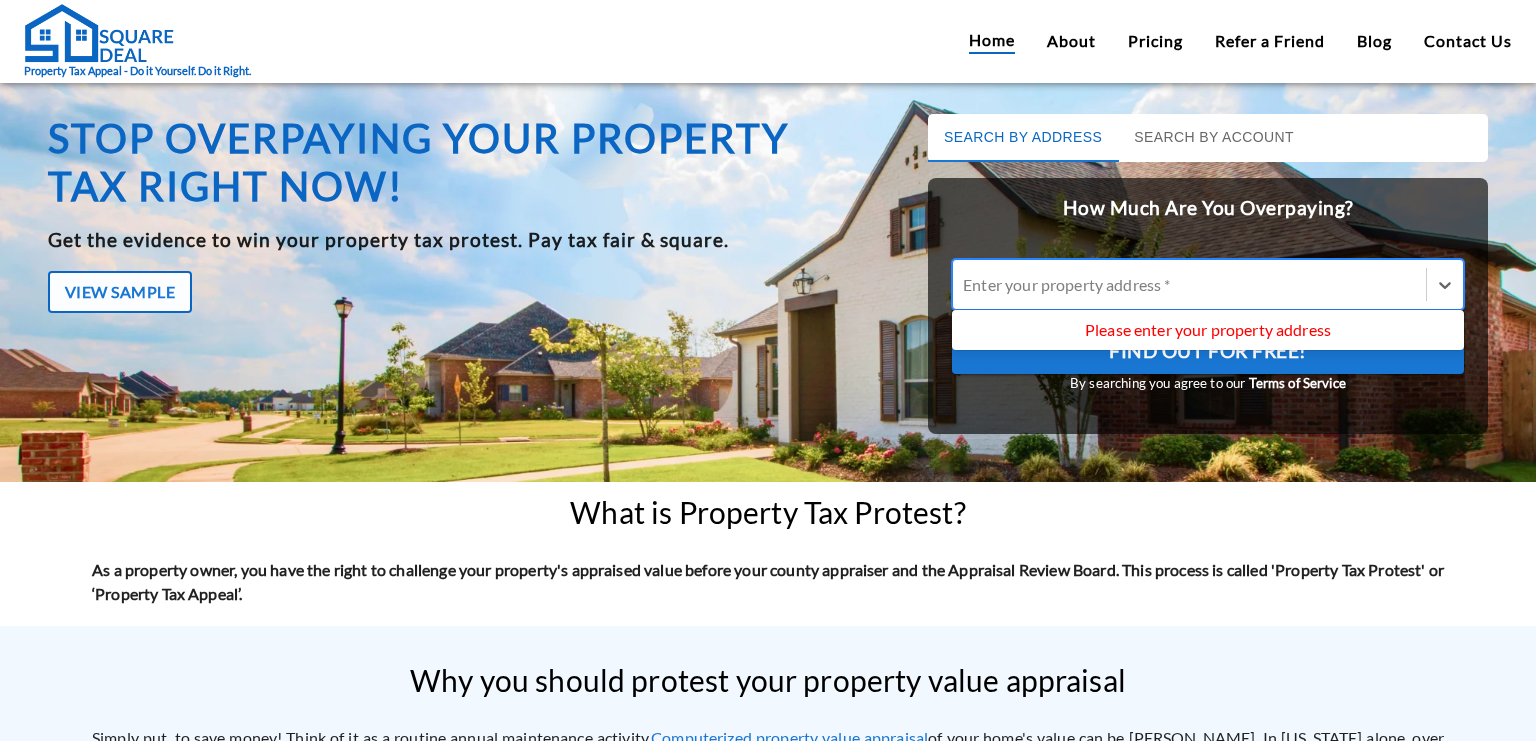click on "Enter your property address *" at bounding box center (1189, 284) 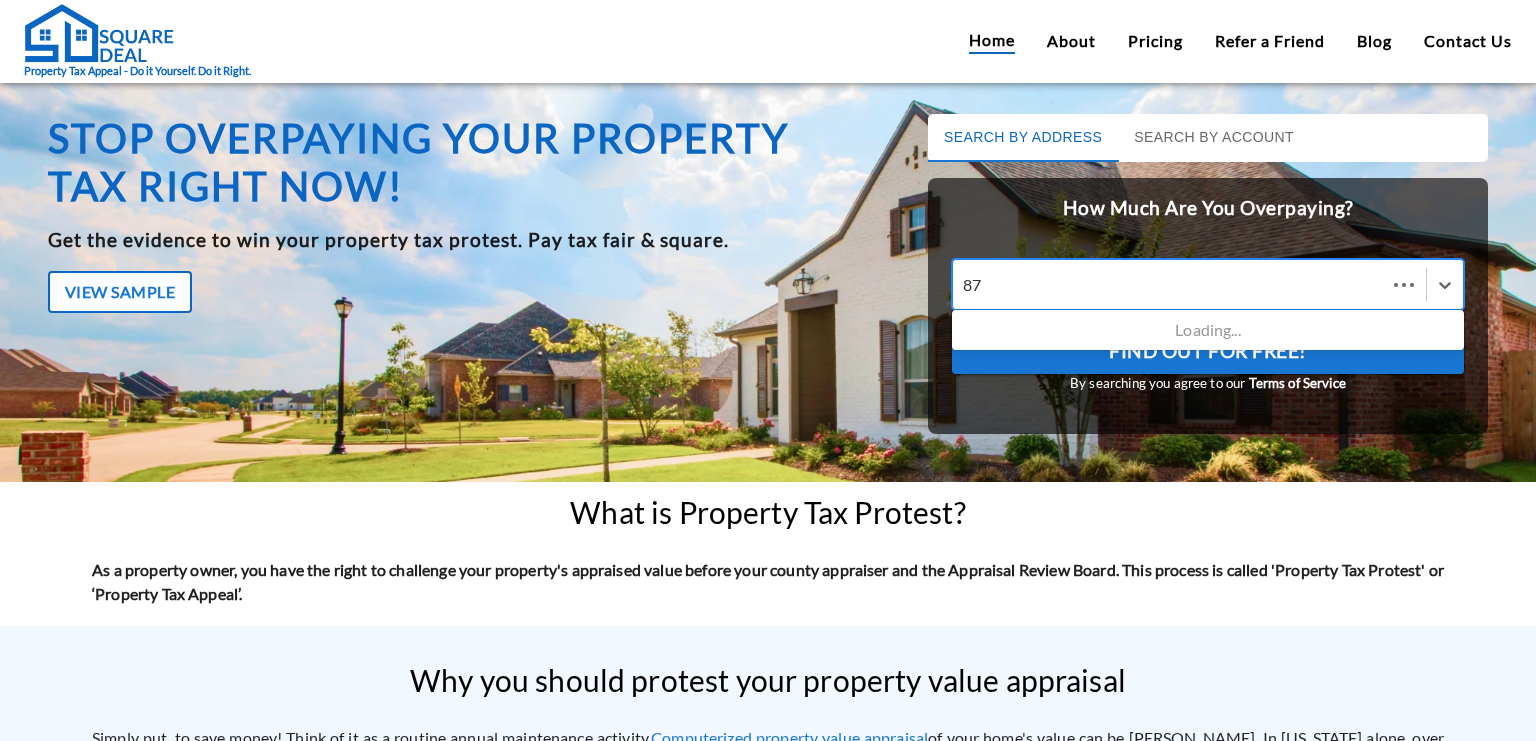 type on "8" 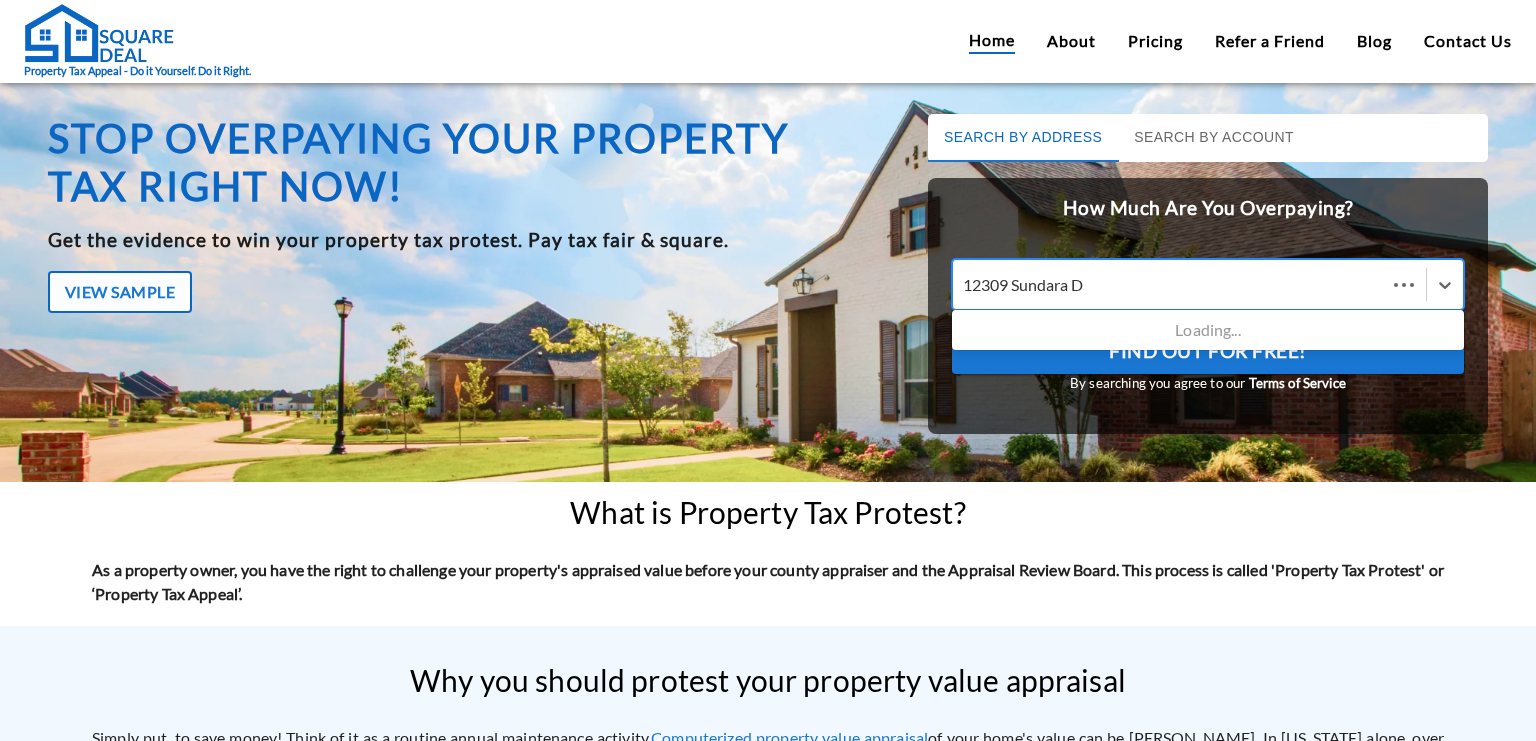 type on "12309 Sundara Dr" 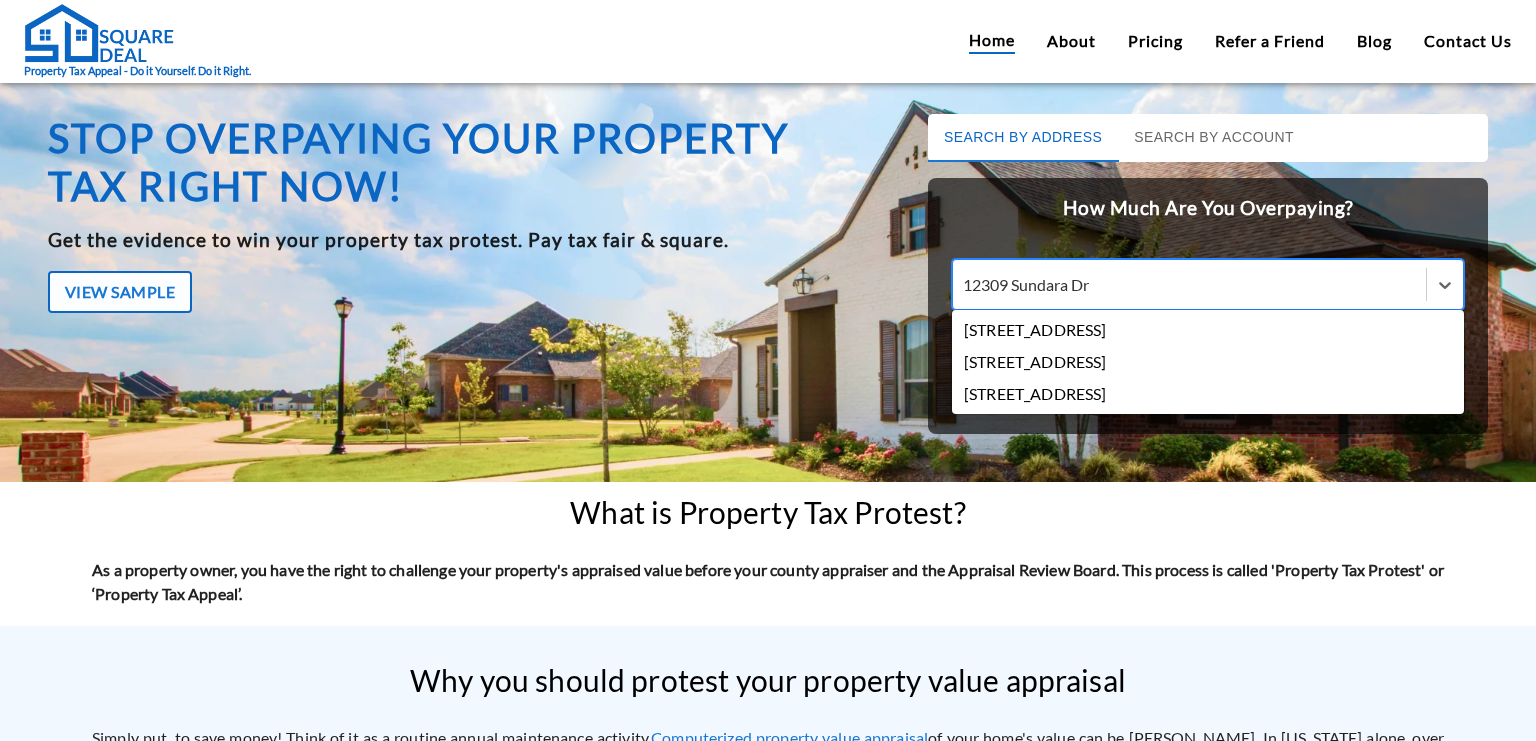 click on "[STREET_ADDRESS]" at bounding box center (1208, 330) 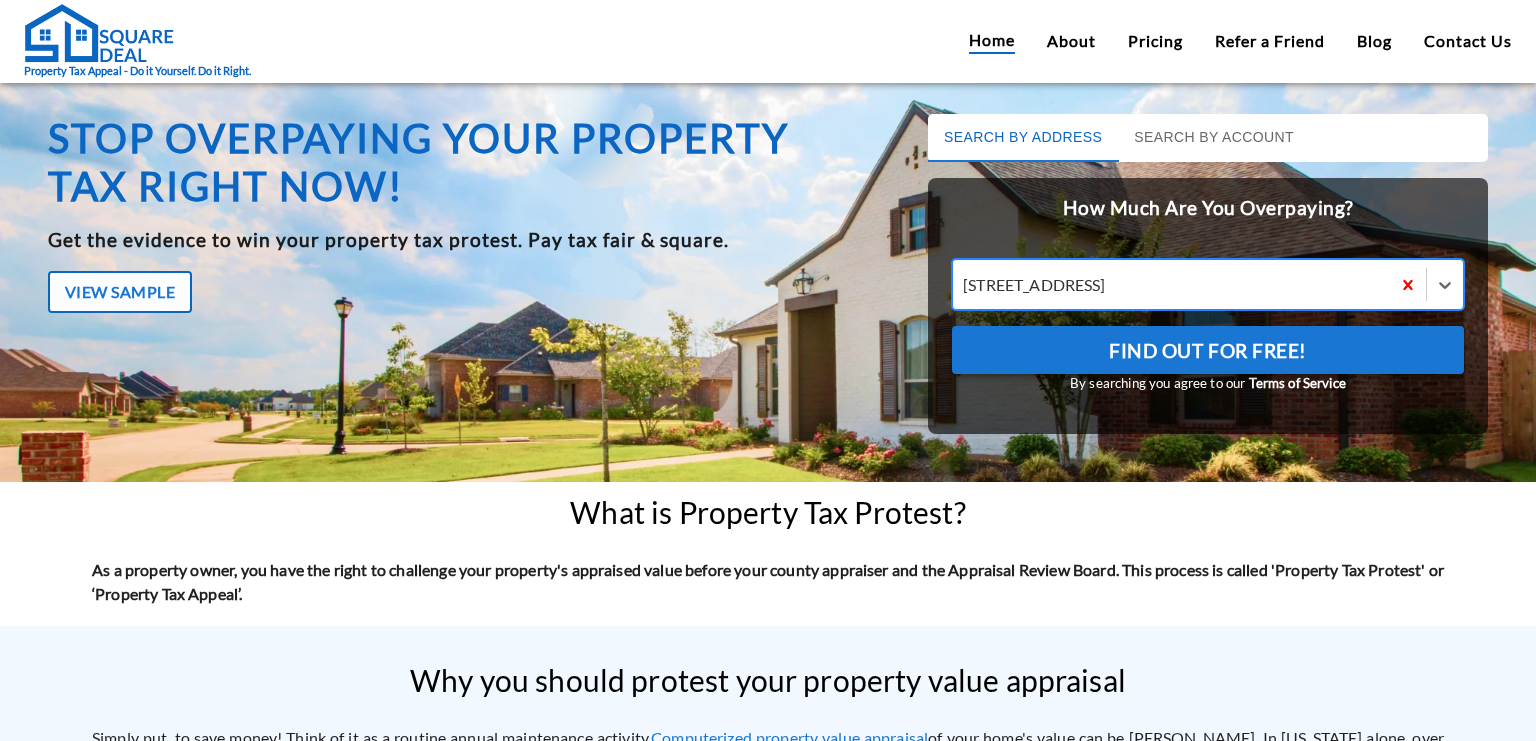 click on "Find Out For Free!" at bounding box center (1208, 350) 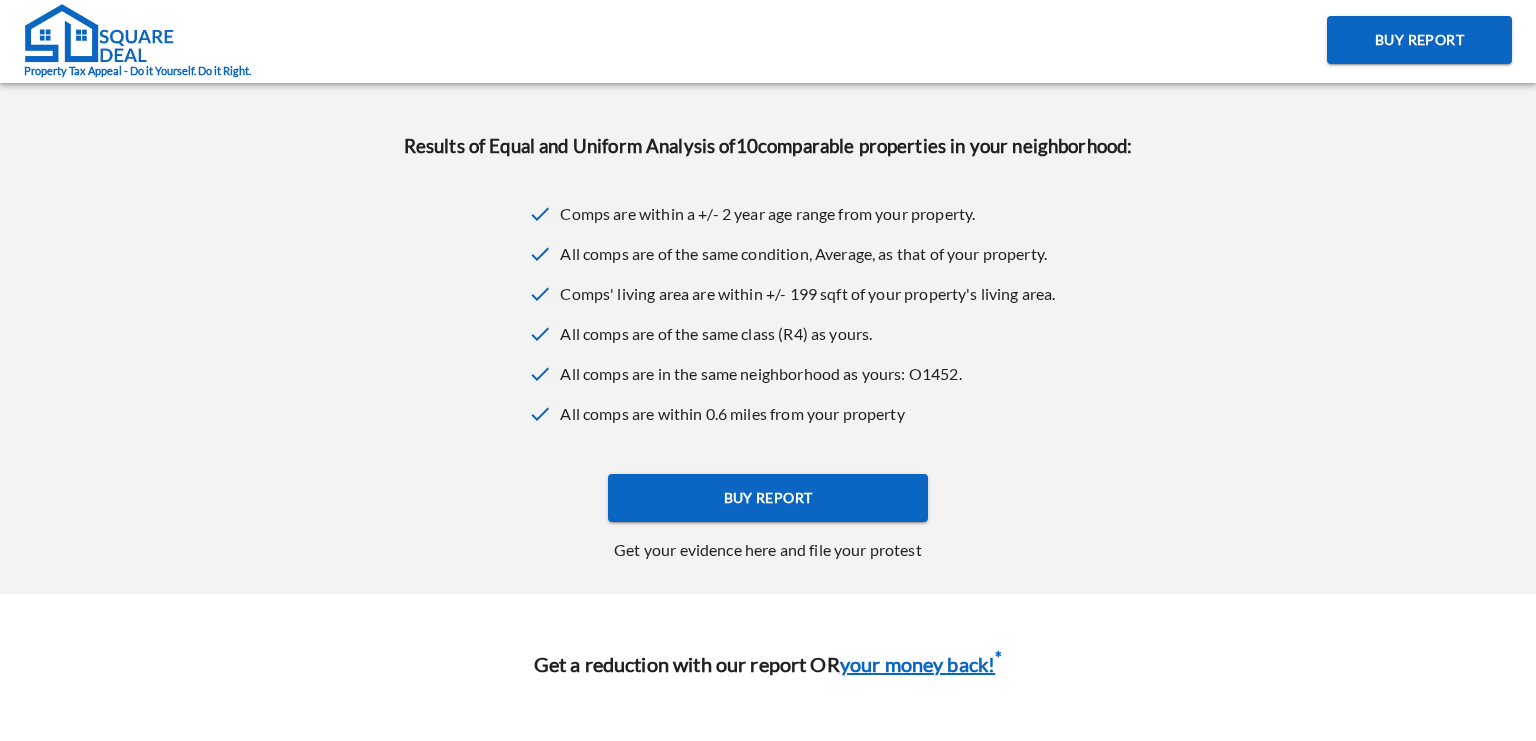 scroll, scrollTop: 691, scrollLeft: 0, axis: vertical 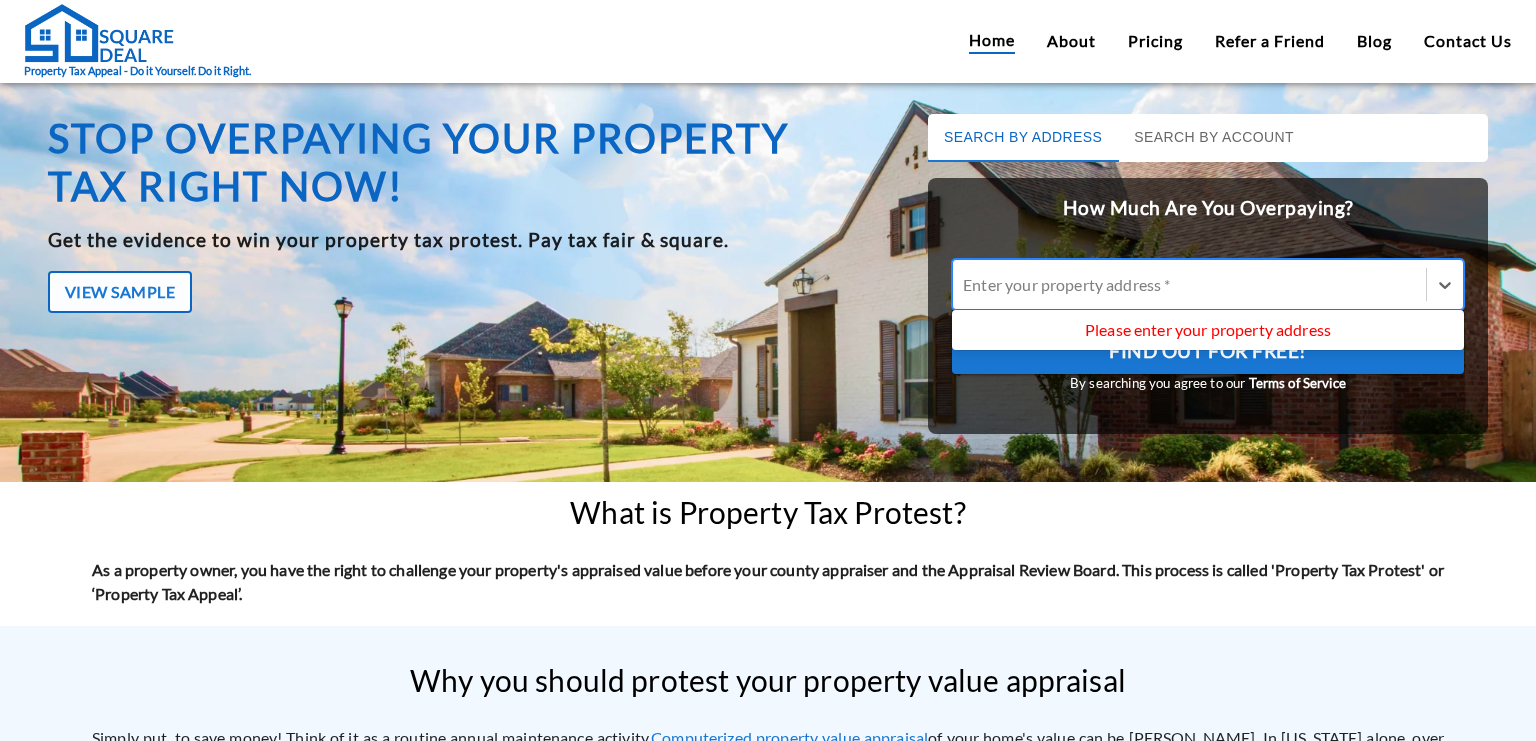 click at bounding box center (1189, 284) 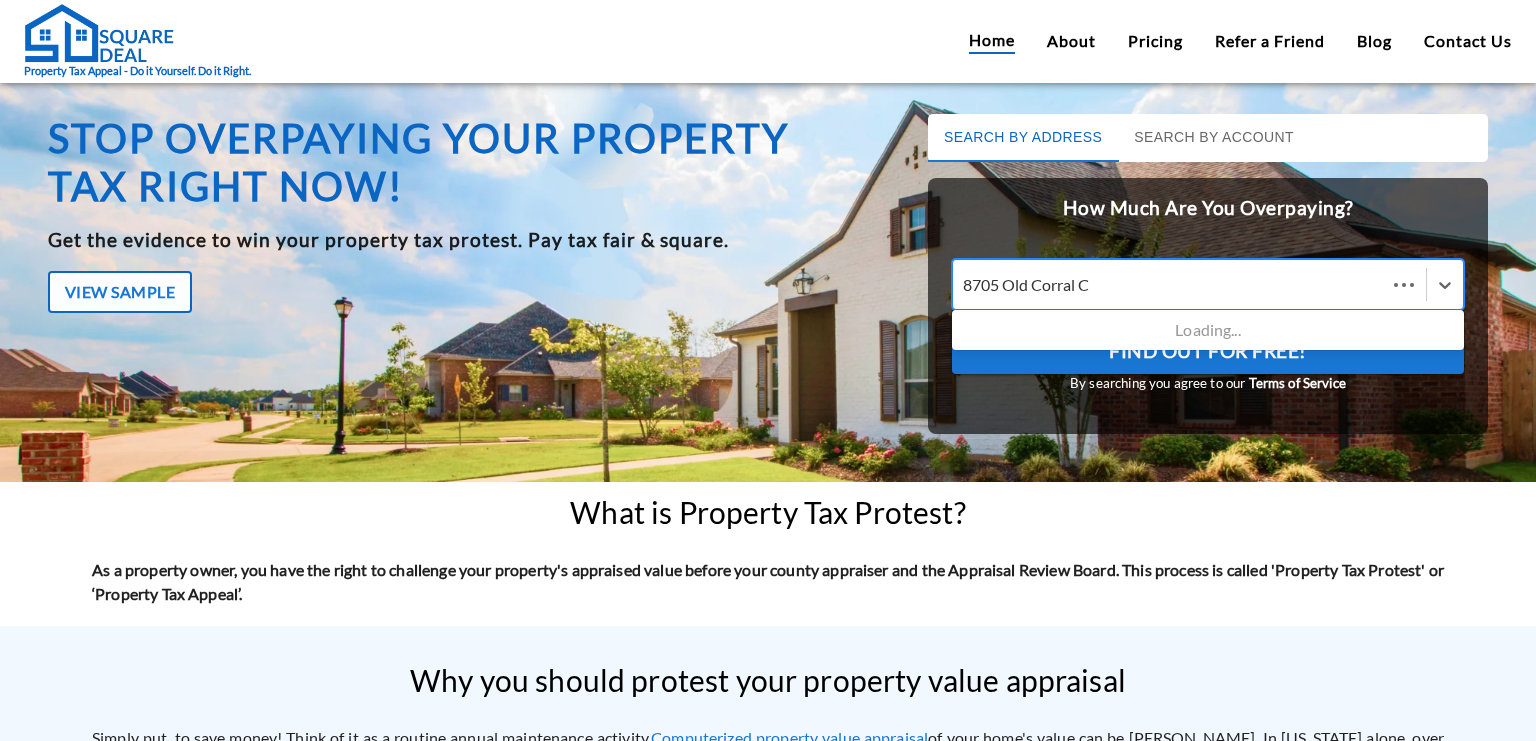 type on "[STREET_ADDRESS]" 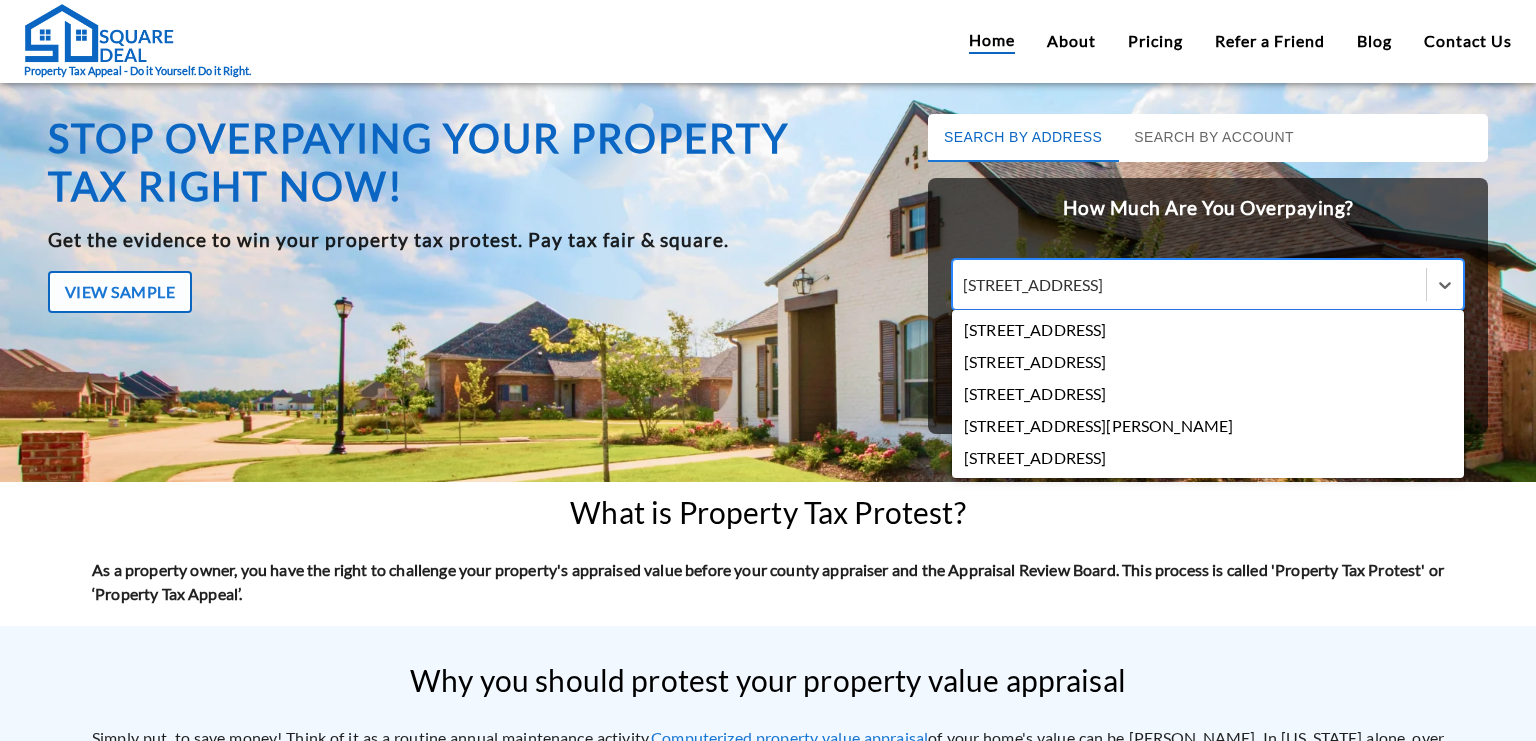 click on "[STREET_ADDRESS]" at bounding box center [1208, 330] 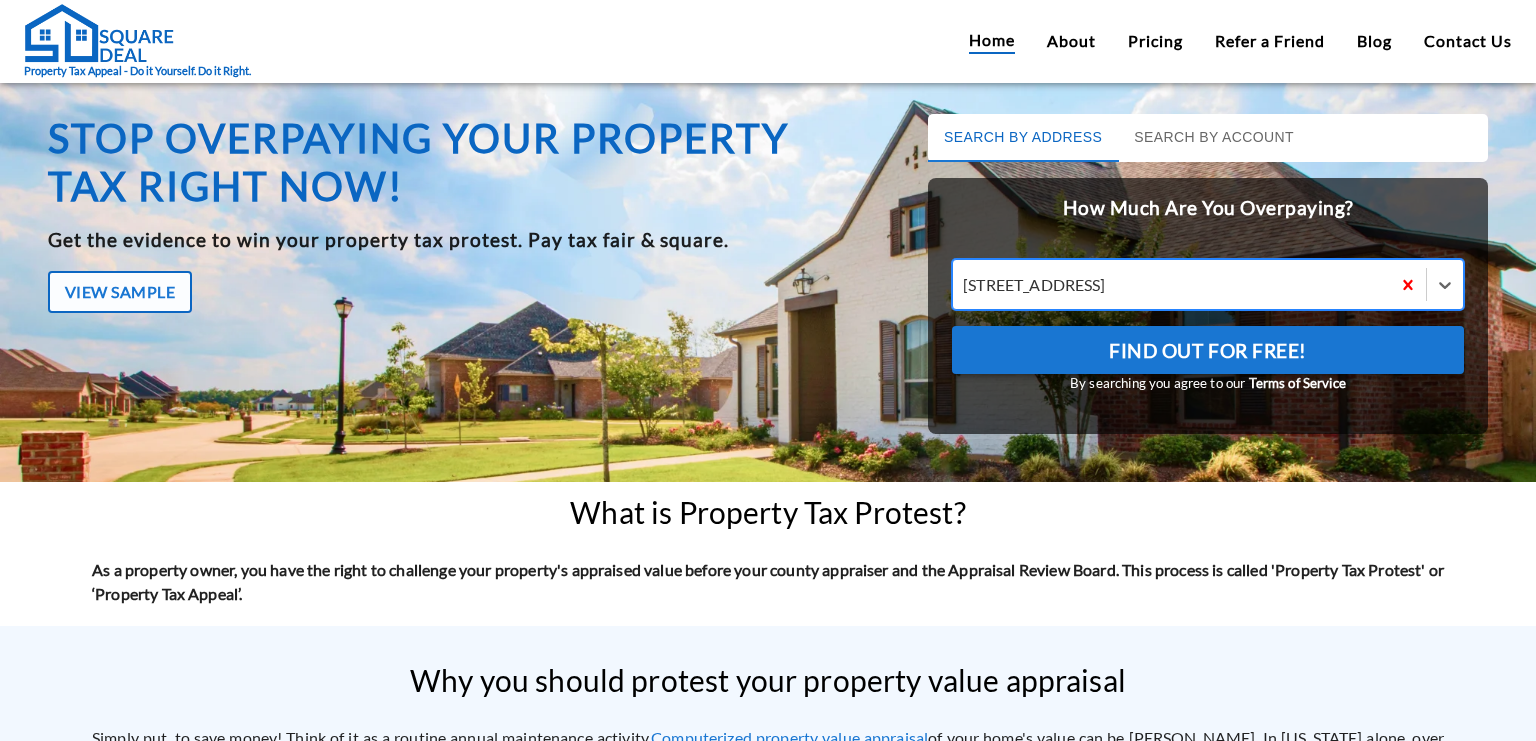 click on "Find Out For Free!" at bounding box center (1208, 350) 